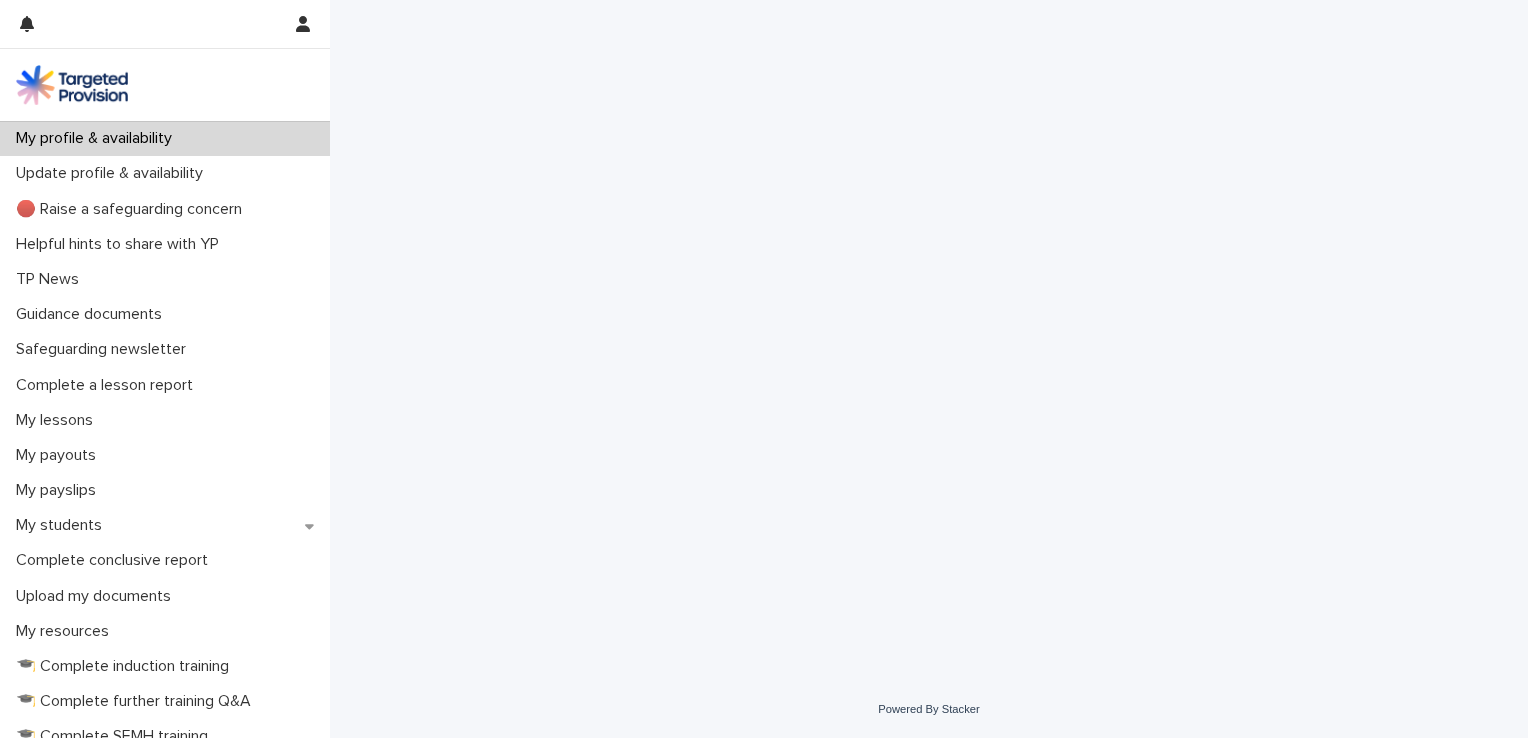 scroll, scrollTop: 0, scrollLeft: 0, axis: both 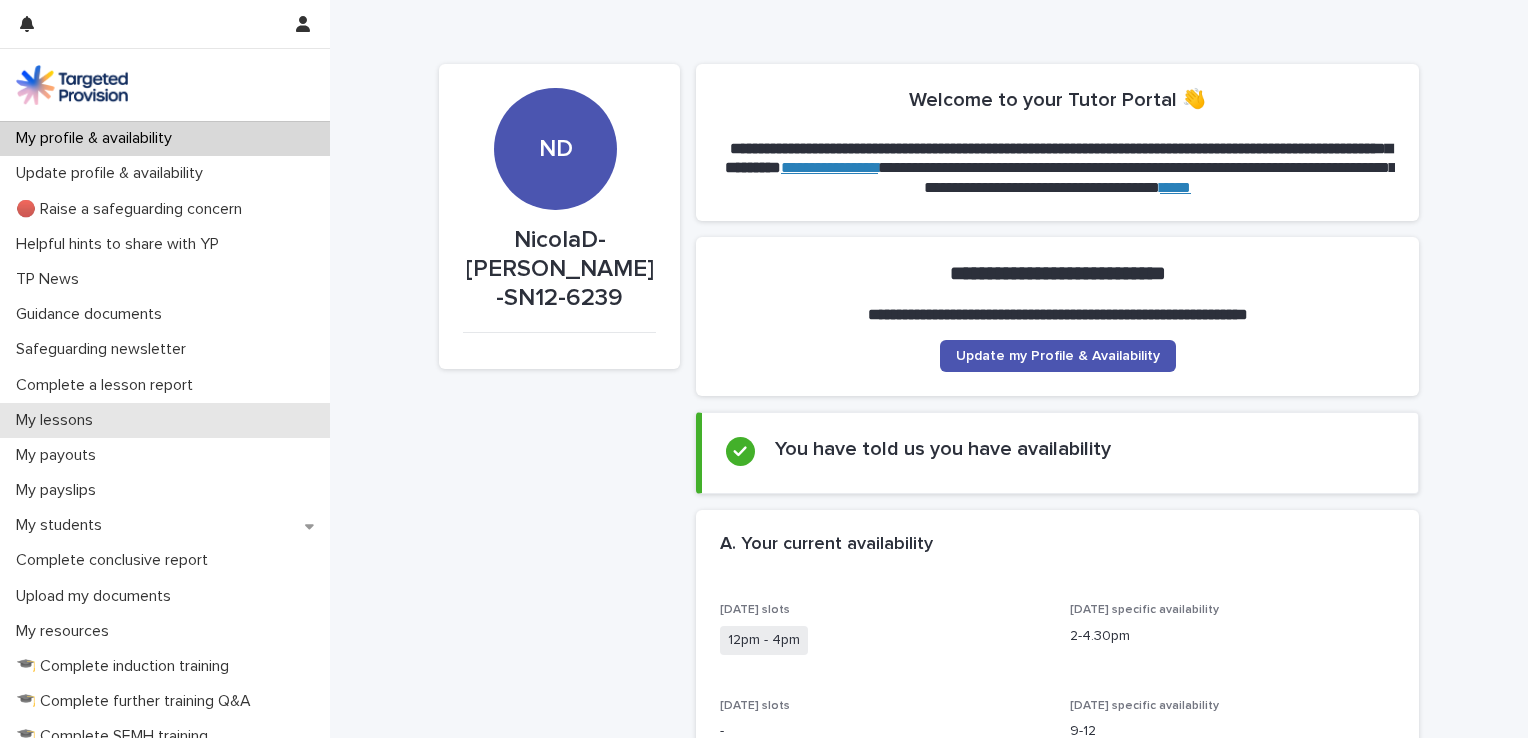 click on "My lessons" at bounding box center (165, 420) 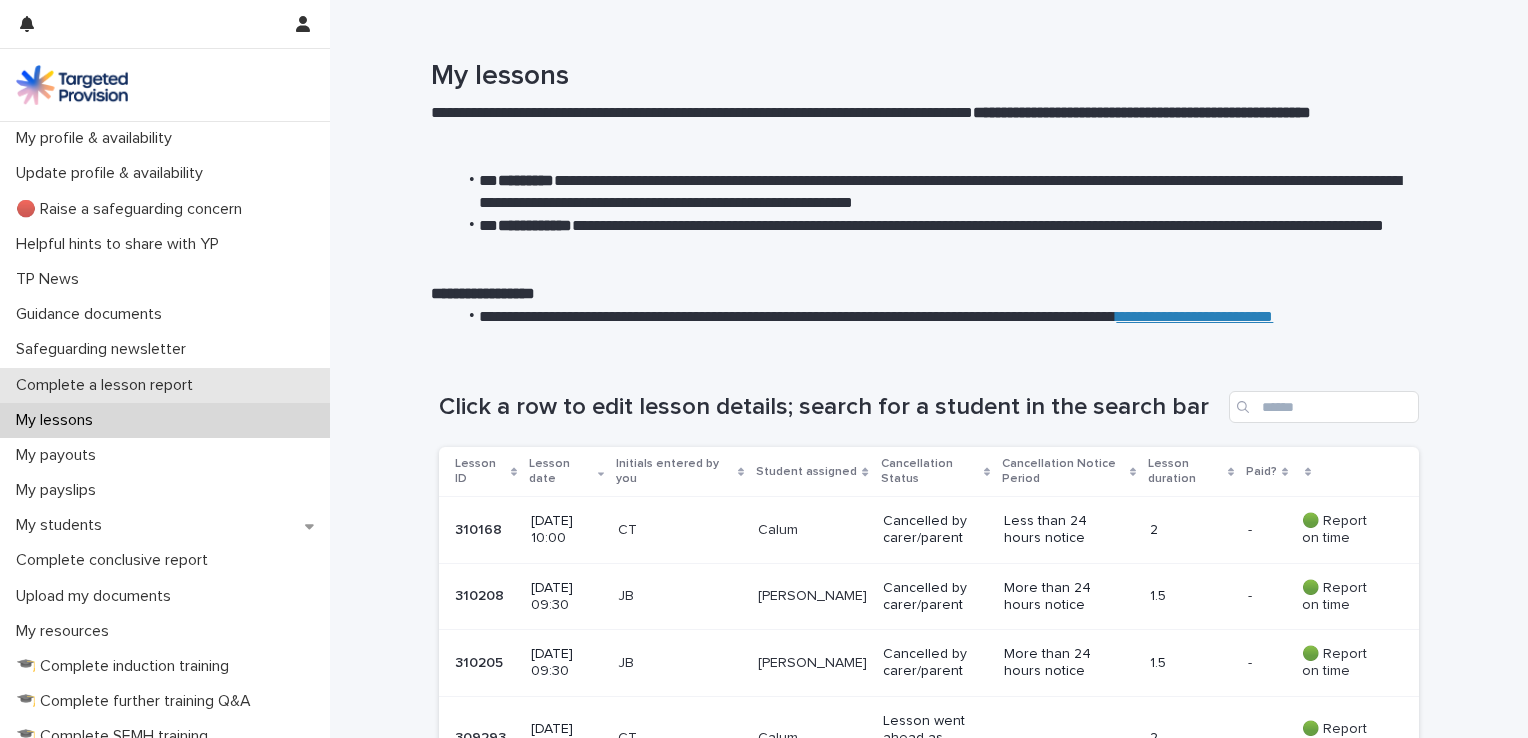click on "Complete a lesson report" at bounding box center (108, 385) 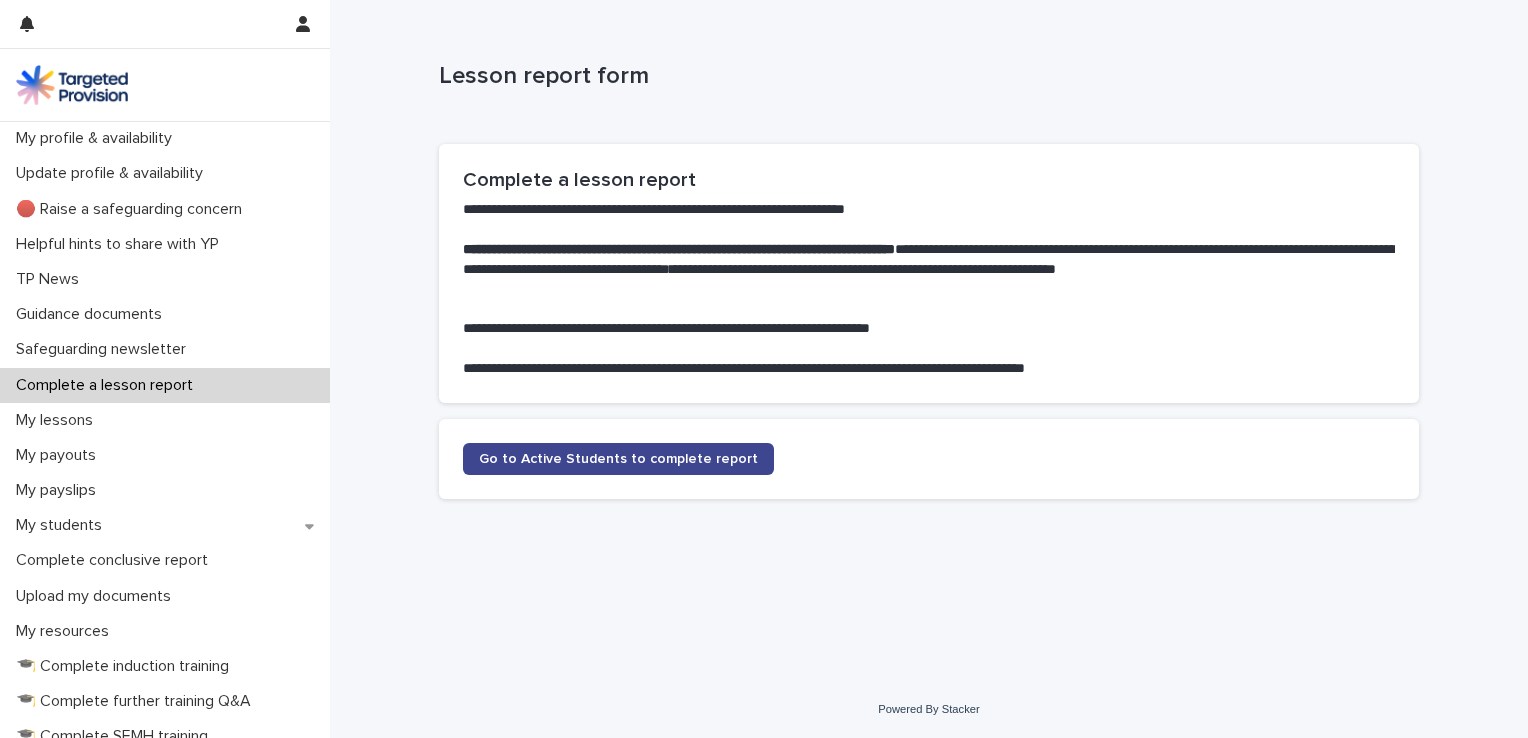 click on "Go to Active Students to complete report" 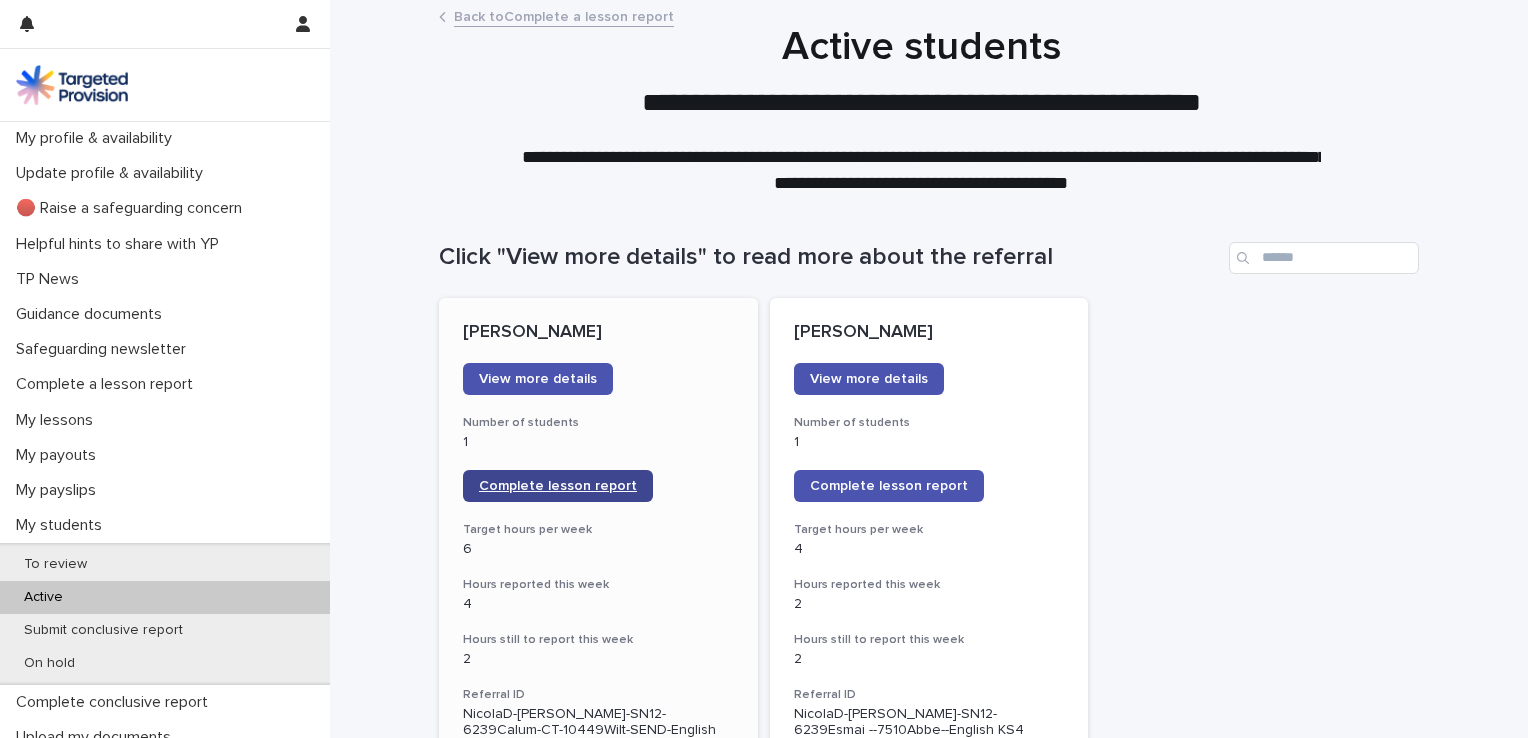 click on "Complete lesson report" at bounding box center (558, 486) 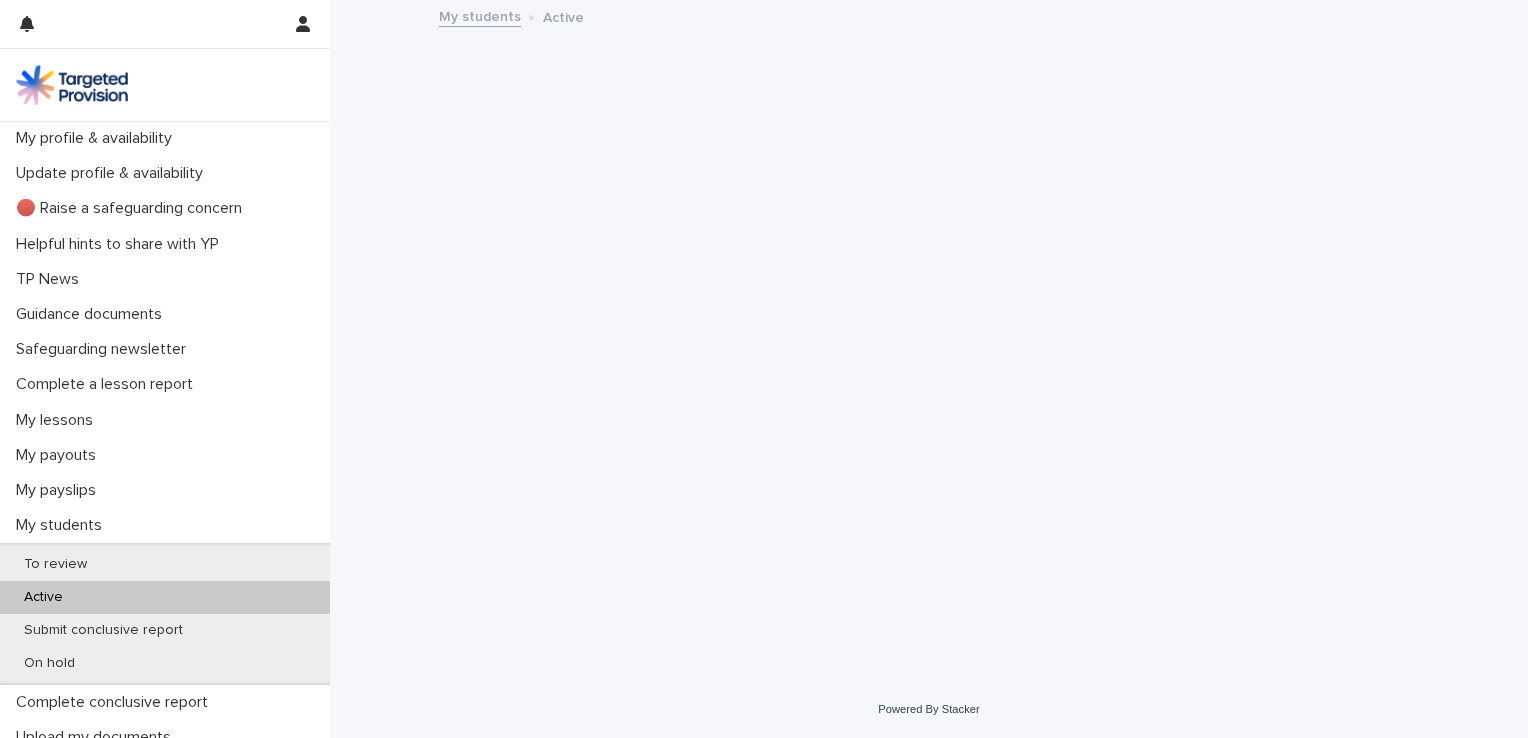 scroll, scrollTop: 0, scrollLeft: 0, axis: both 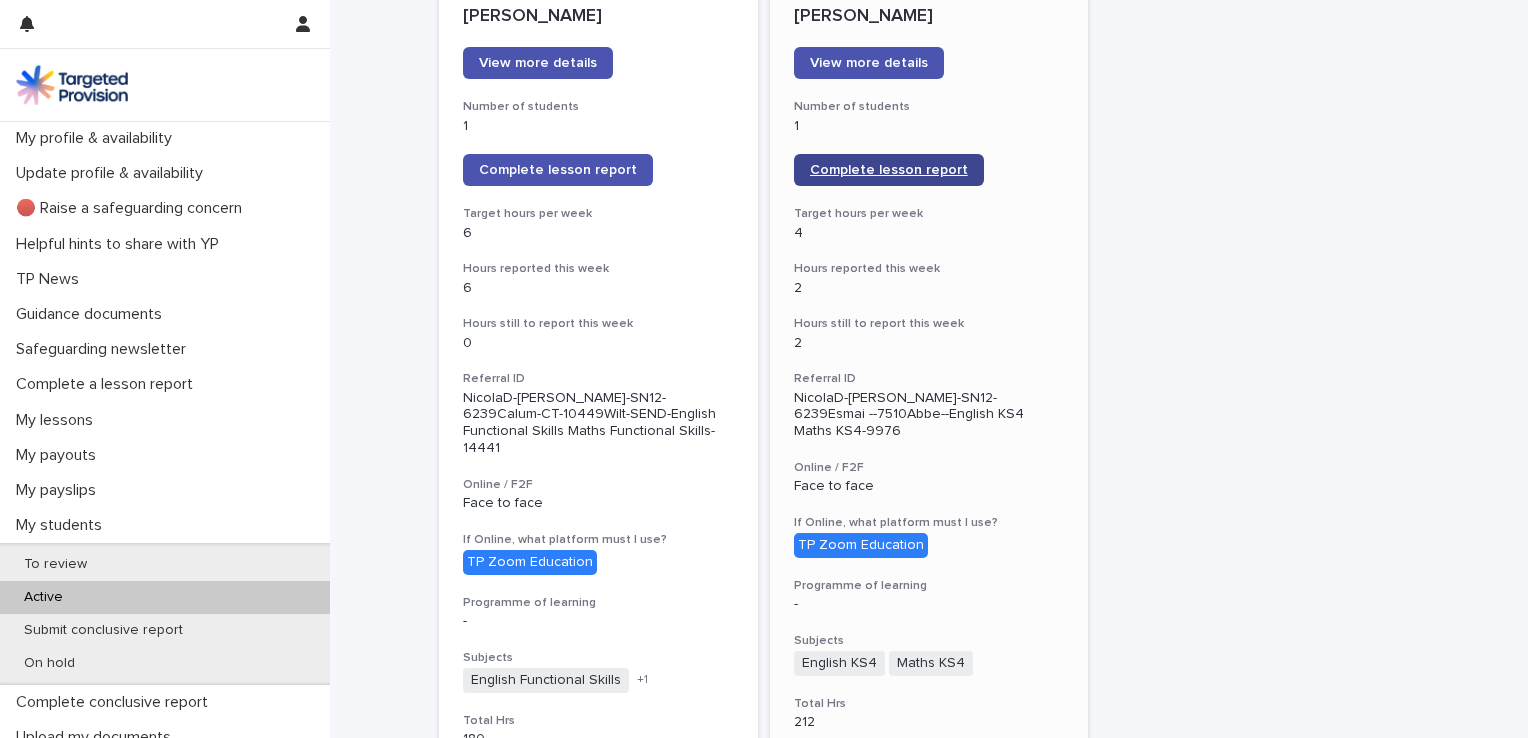 click on "Complete lesson report" at bounding box center [889, 170] 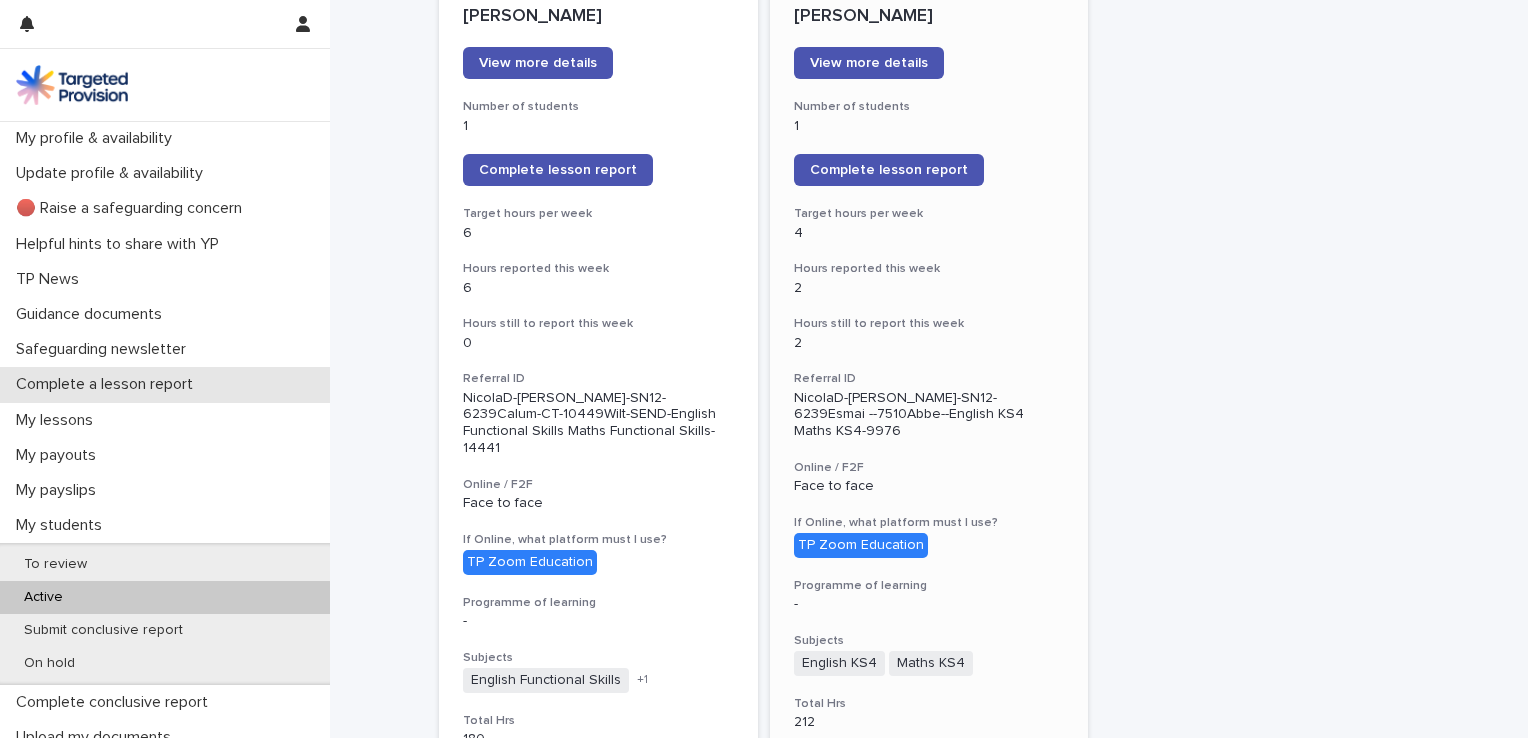 click on "Complete a lesson report" at bounding box center [108, 384] 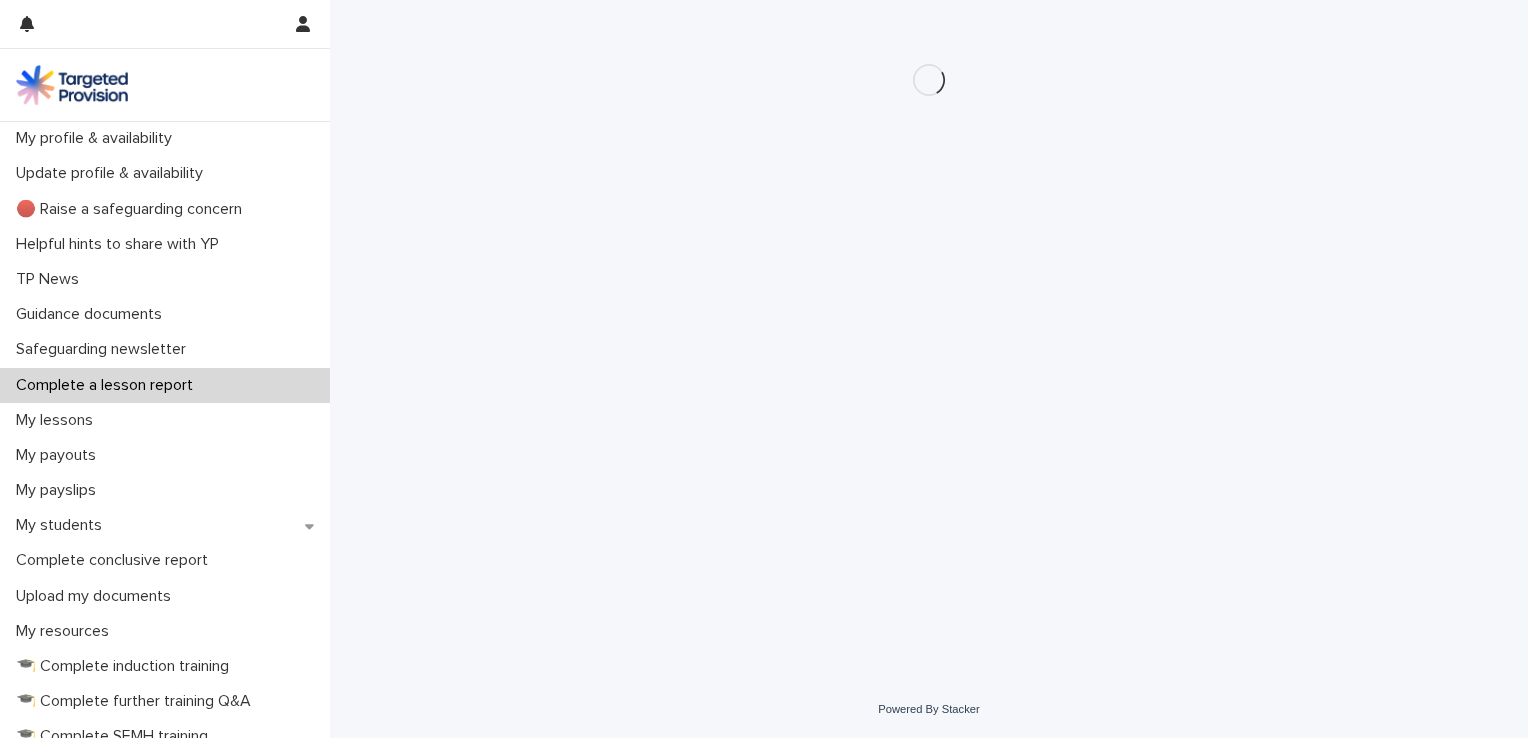 scroll, scrollTop: 0, scrollLeft: 0, axis: both 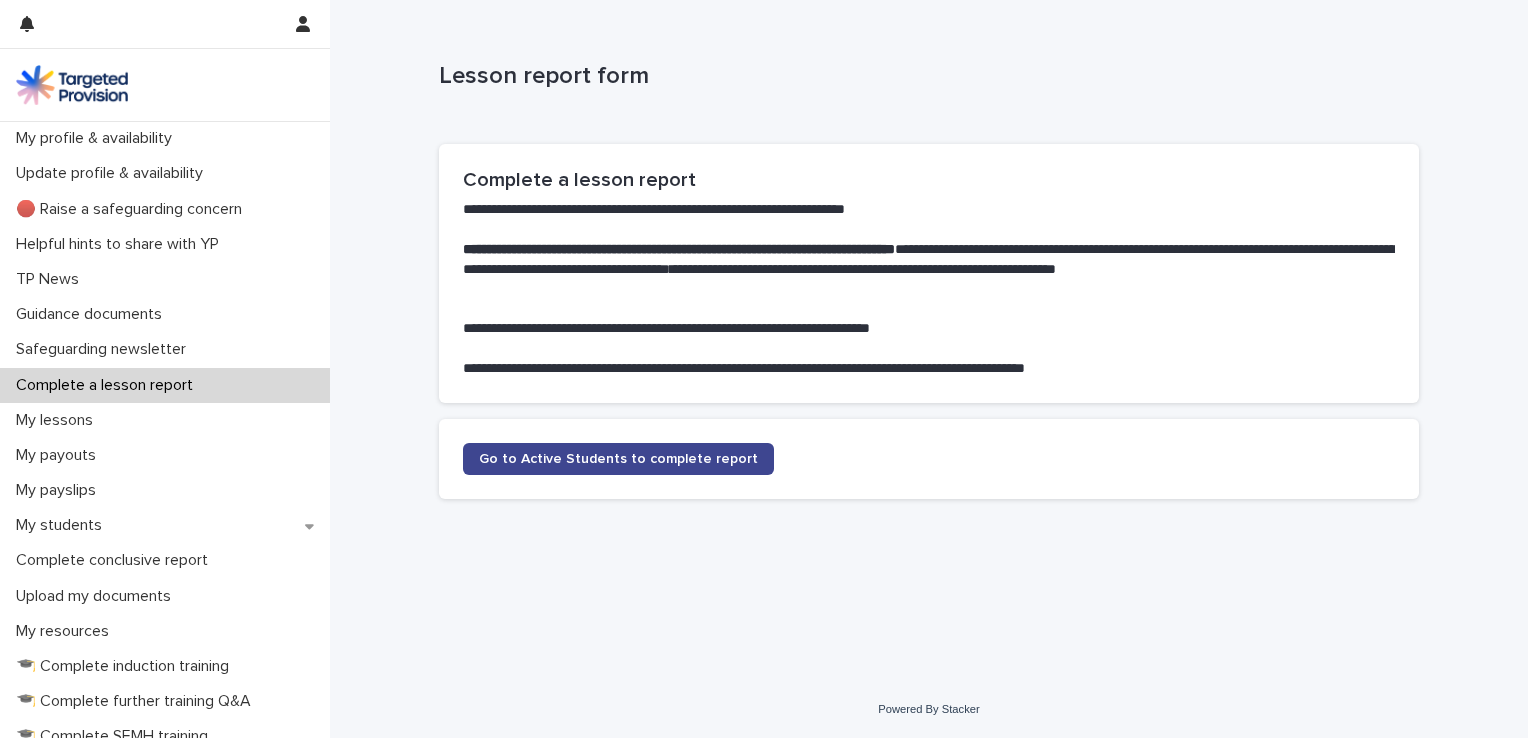 click on "Go to Active Students to complete report" at bounding box center (618, 459) 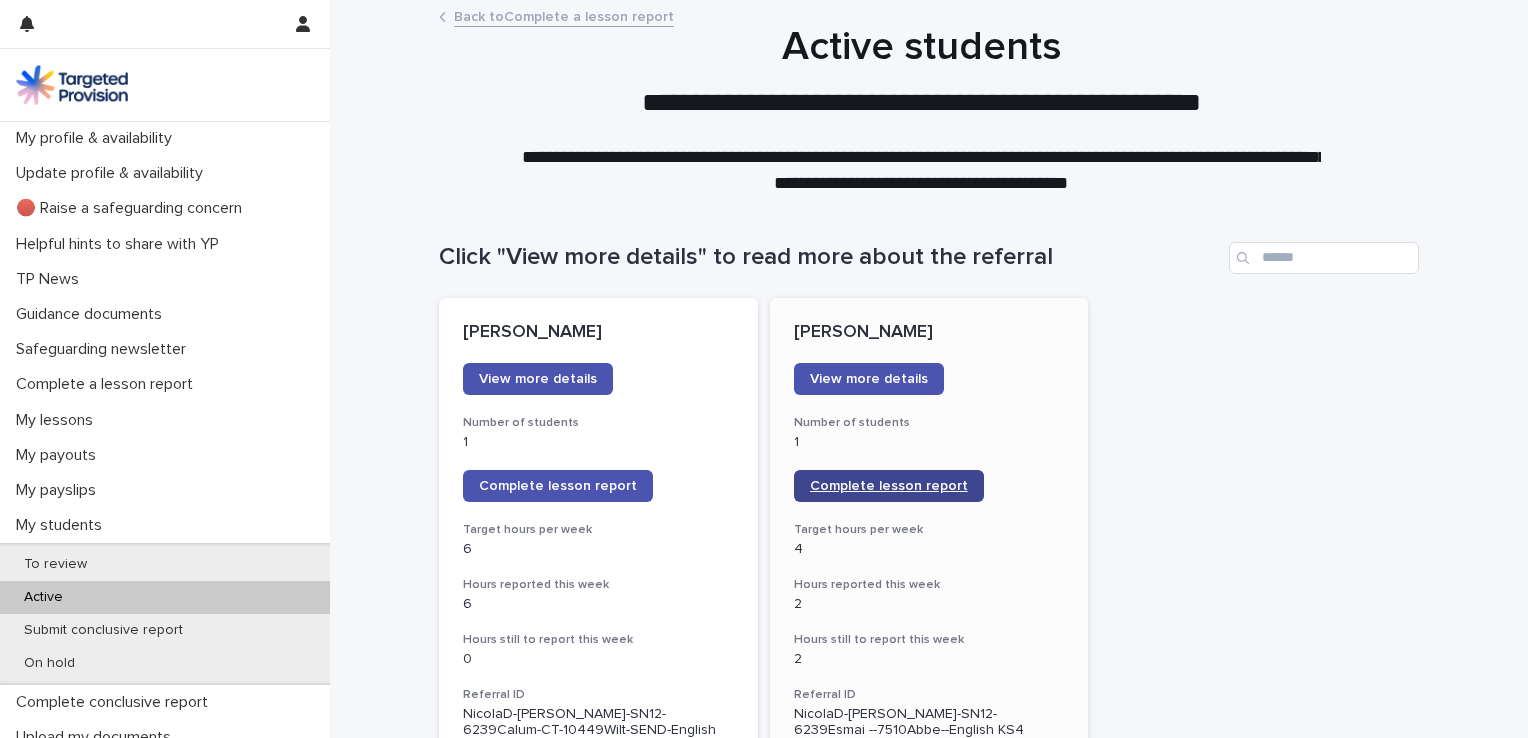 click on "Complete lesson report" at bounding box center (889, 486) 